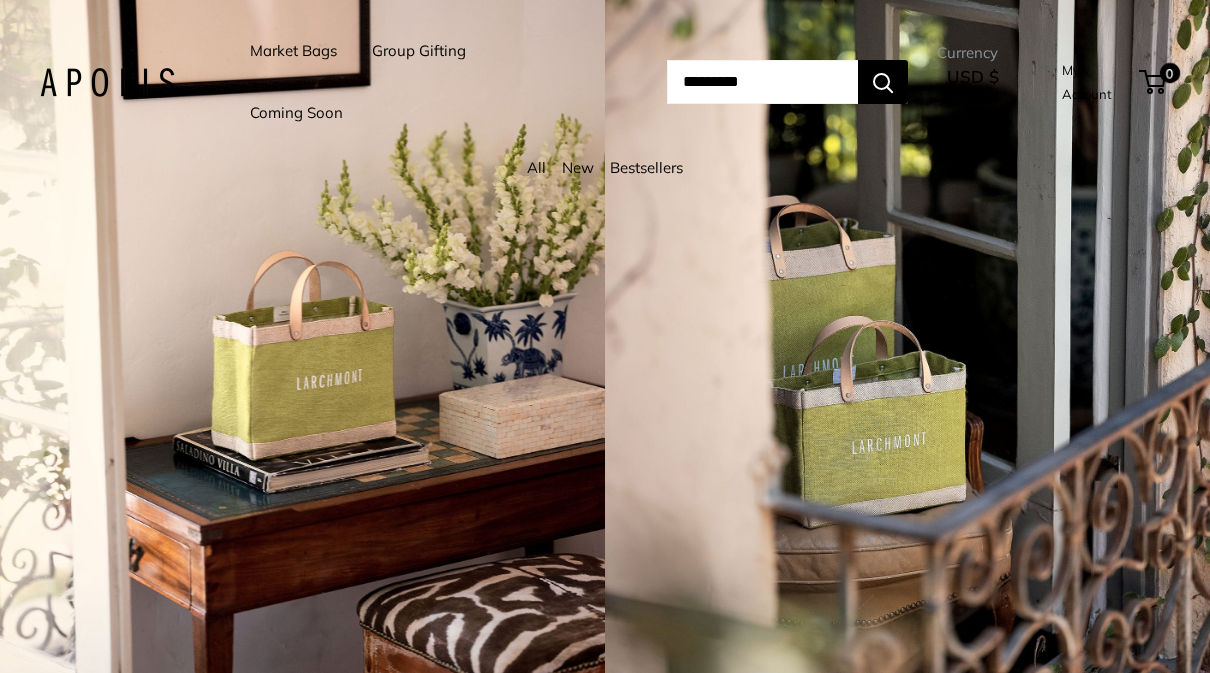 scroll, scrollTop: 0, scrollLeft: 0, axis: both 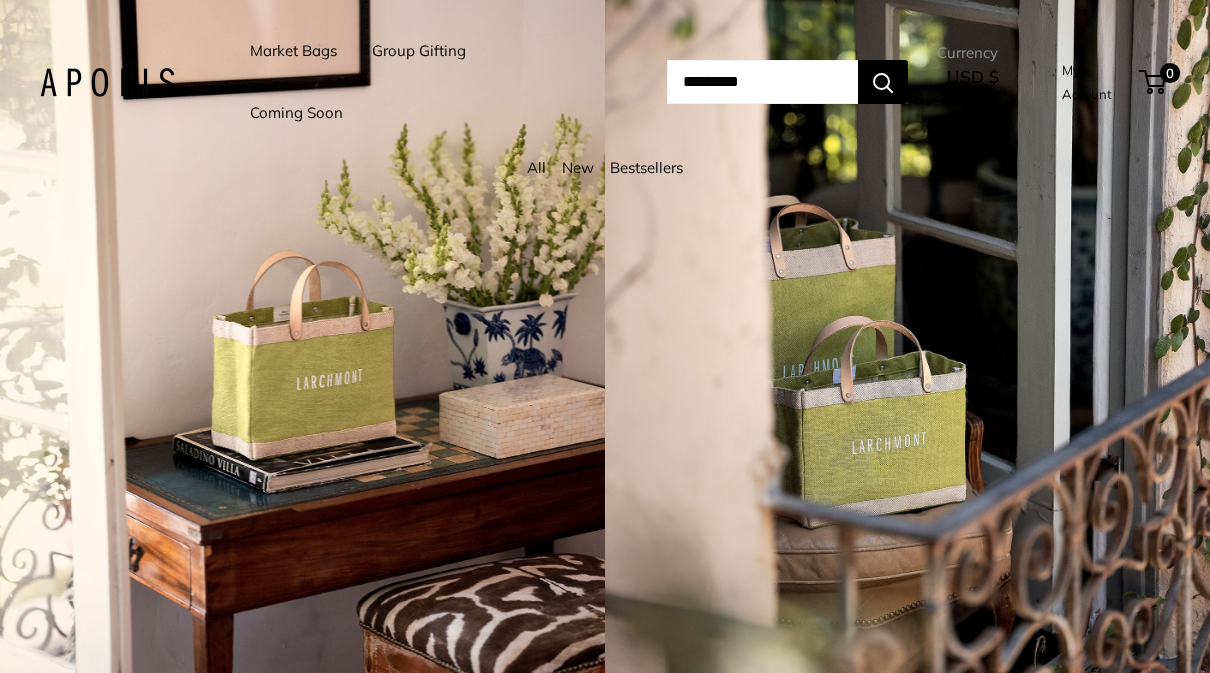 click on "Market Bags" at bounding box center [293, 51] 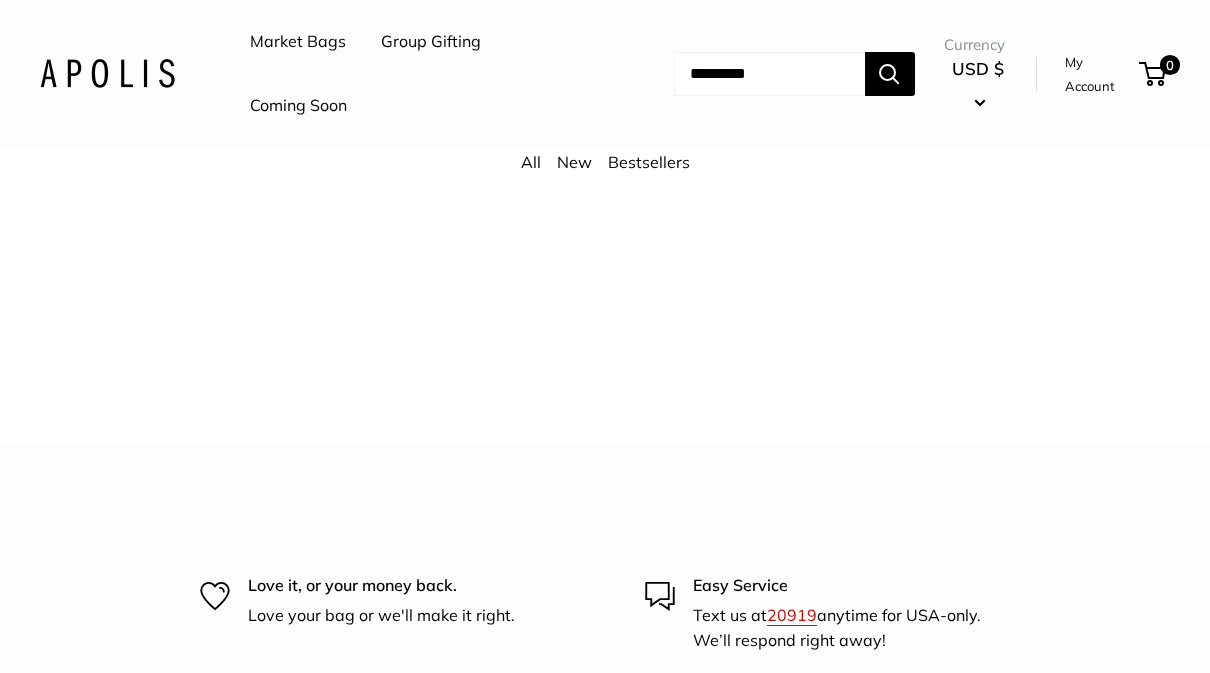 scroll, scrollTop: 4235, scrollLeft: 0, axis: vertical 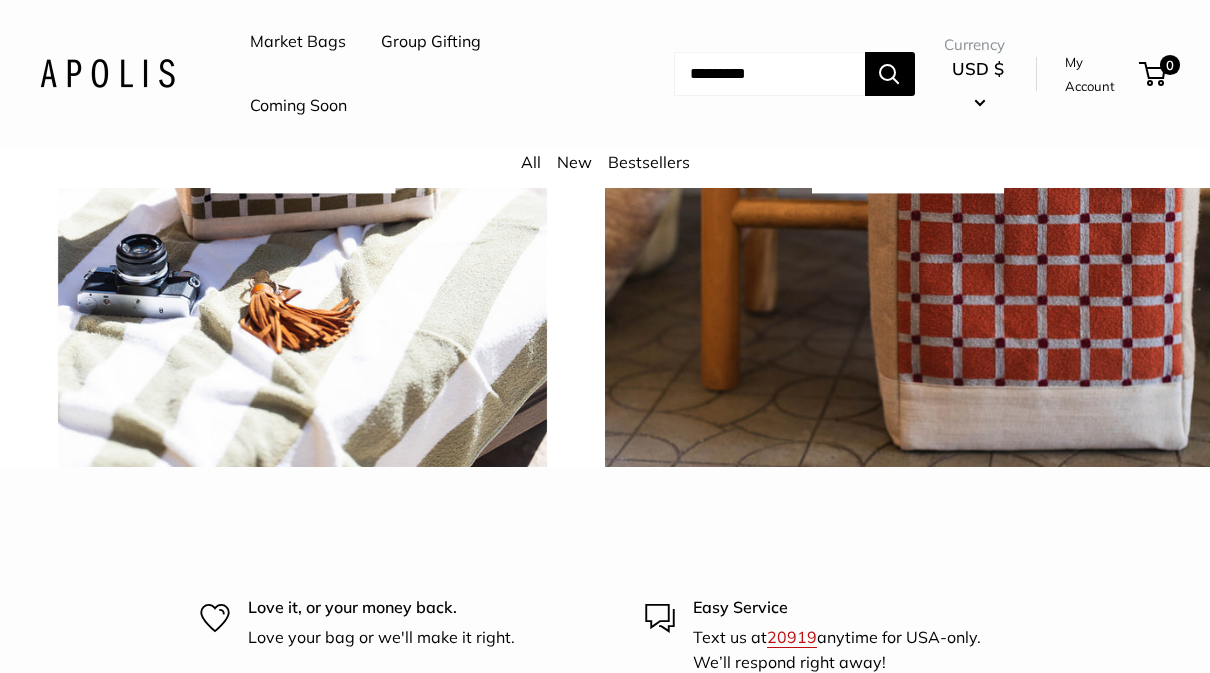 click on "View all" at bounding box center [641, -172] 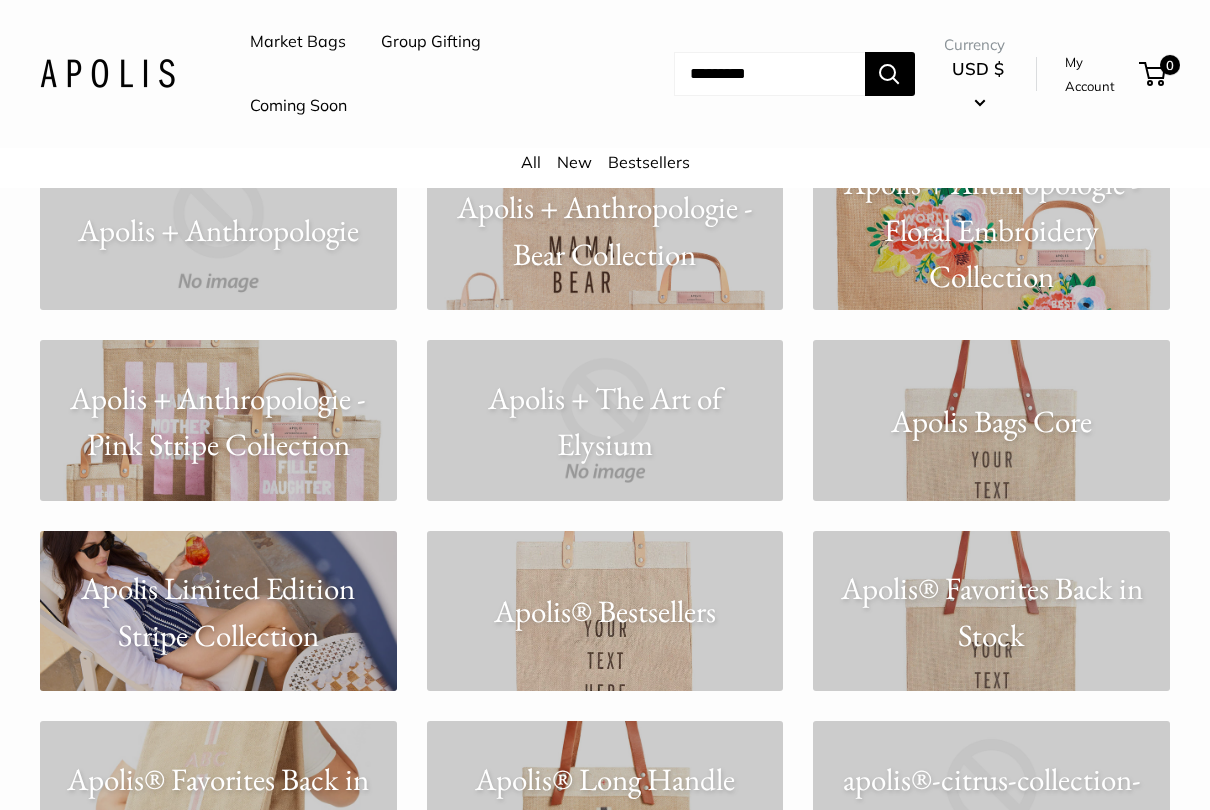 scroll, scrollTop: 1231, scrollLeft: 0, axis: vertical 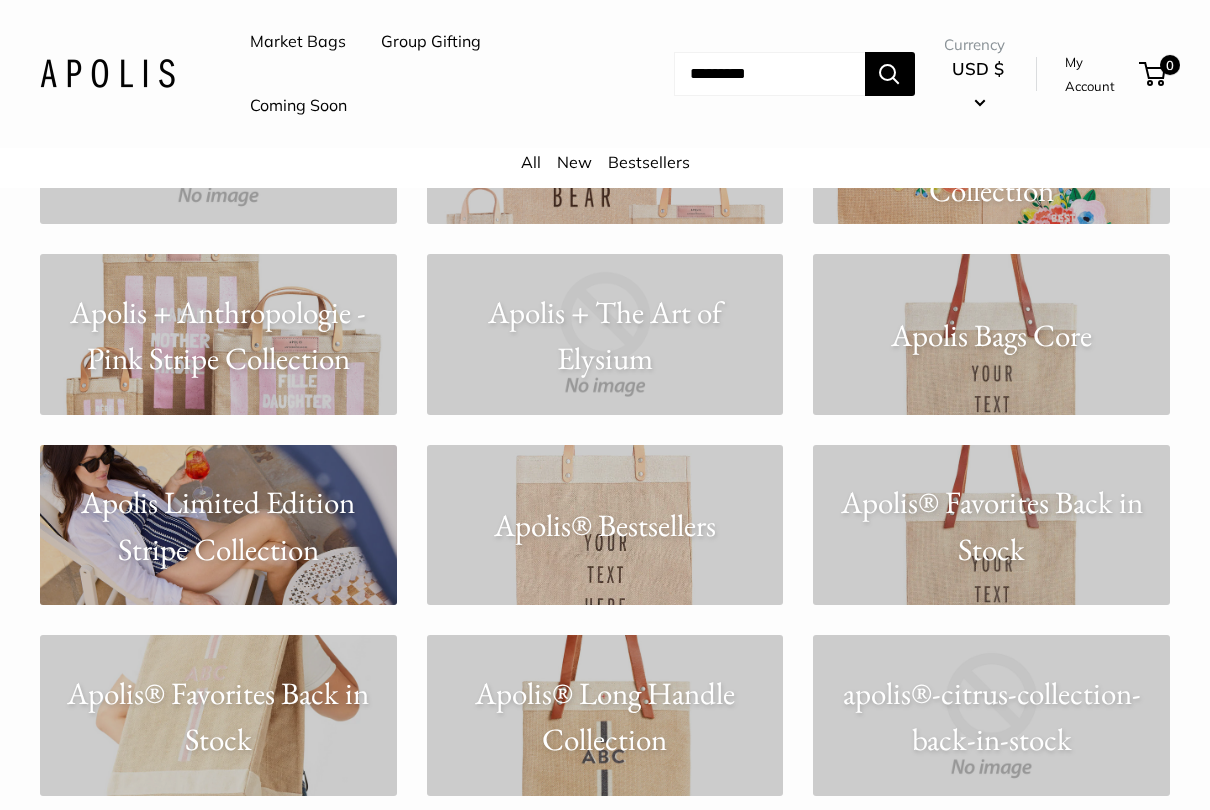 click on "Apolis + Anthropologie - Pink Stripe Collection" at bounding box center (218, 334) 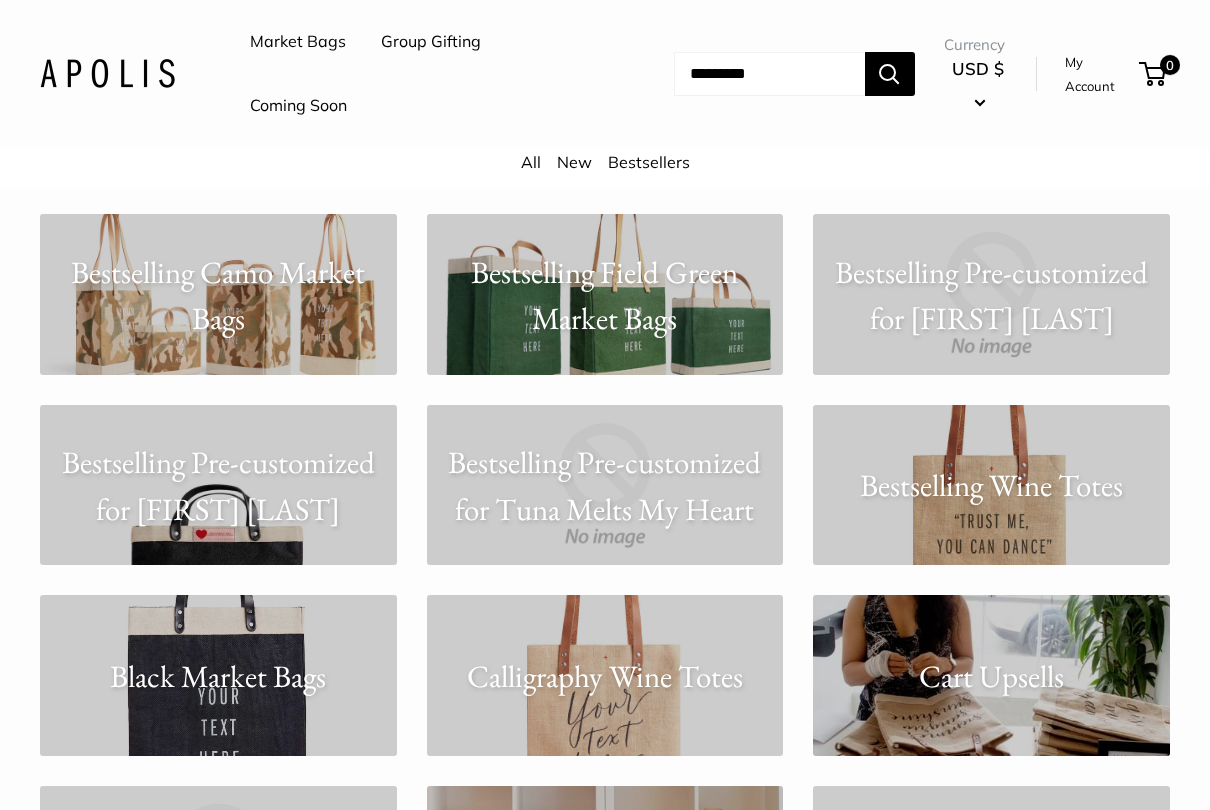 scroll, scrollTop: 2838, scrollLeft: 0, axis: vertical 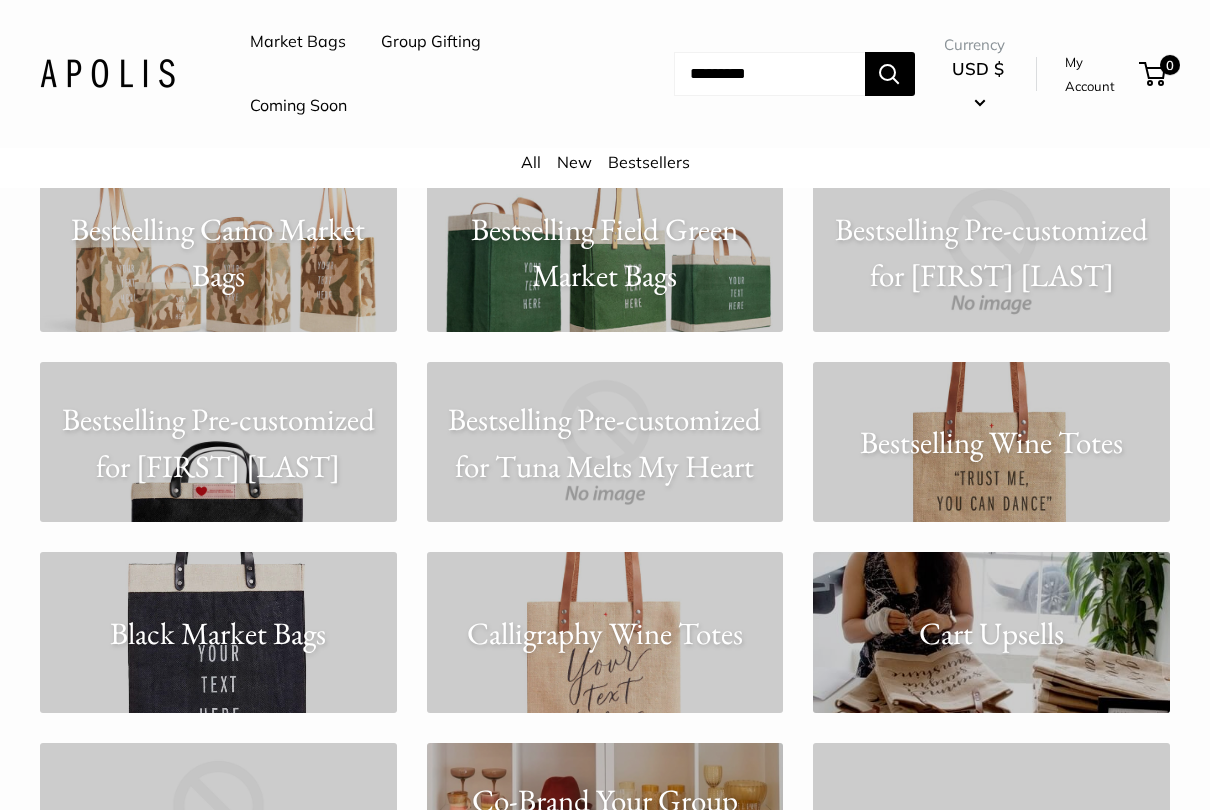 click on "Bestselling Camo Market Bags" at bounding box center [218, 251] 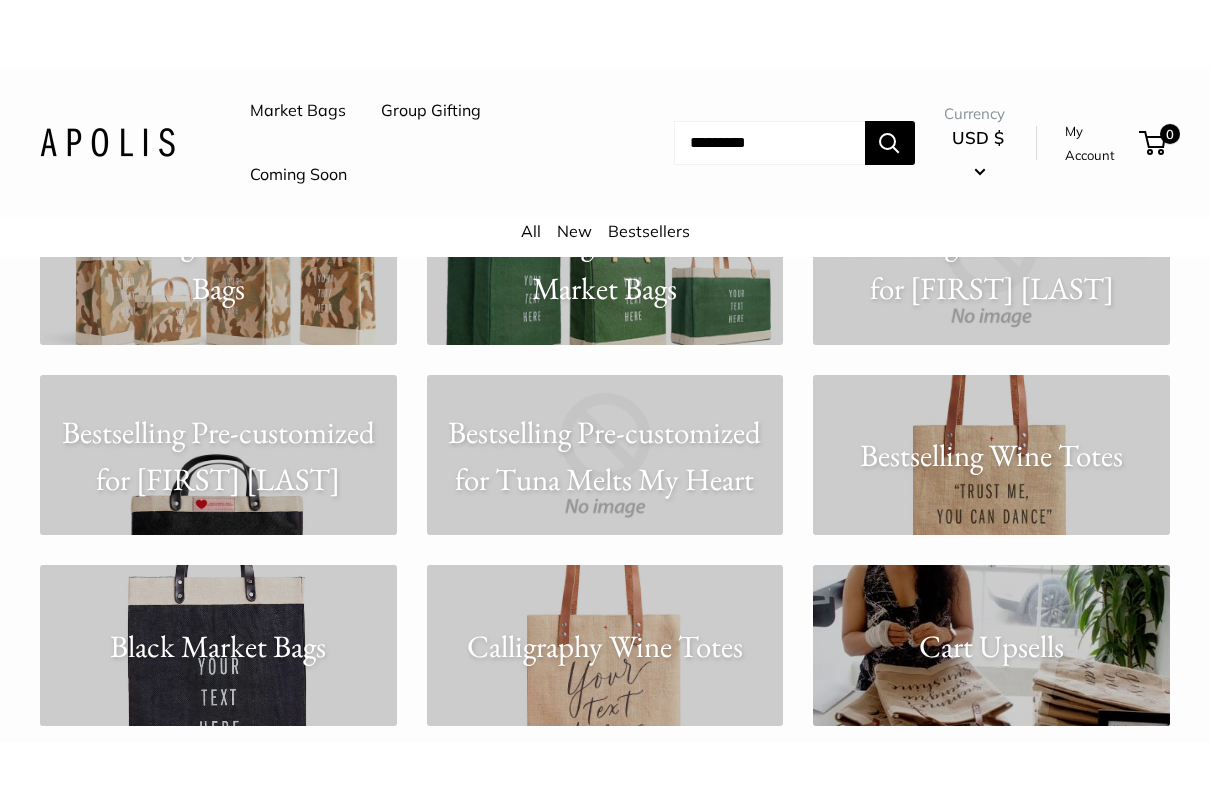 scroll, scrollTop: 2916, scrollLeft: 0, axis: vertical 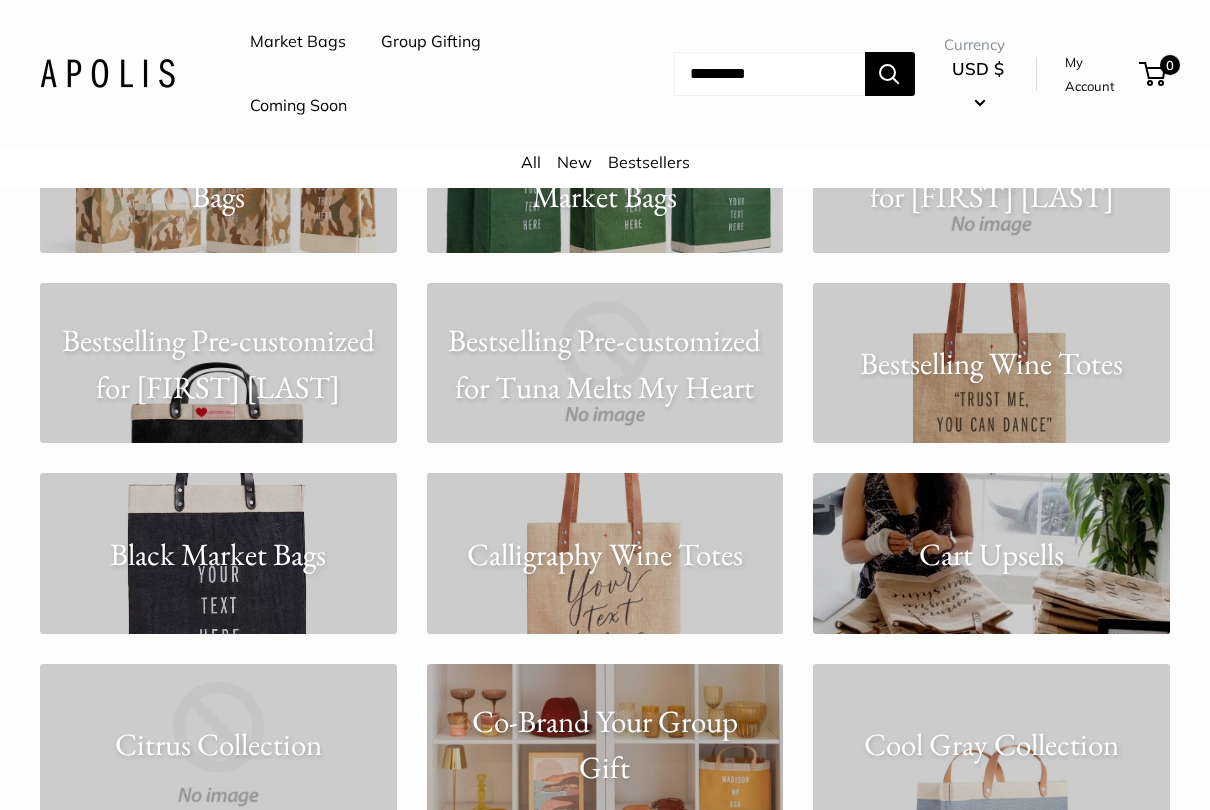 click on "Bestselling Pre-customized for [FIRST] [LAST]" at bounding box center (218, 364) 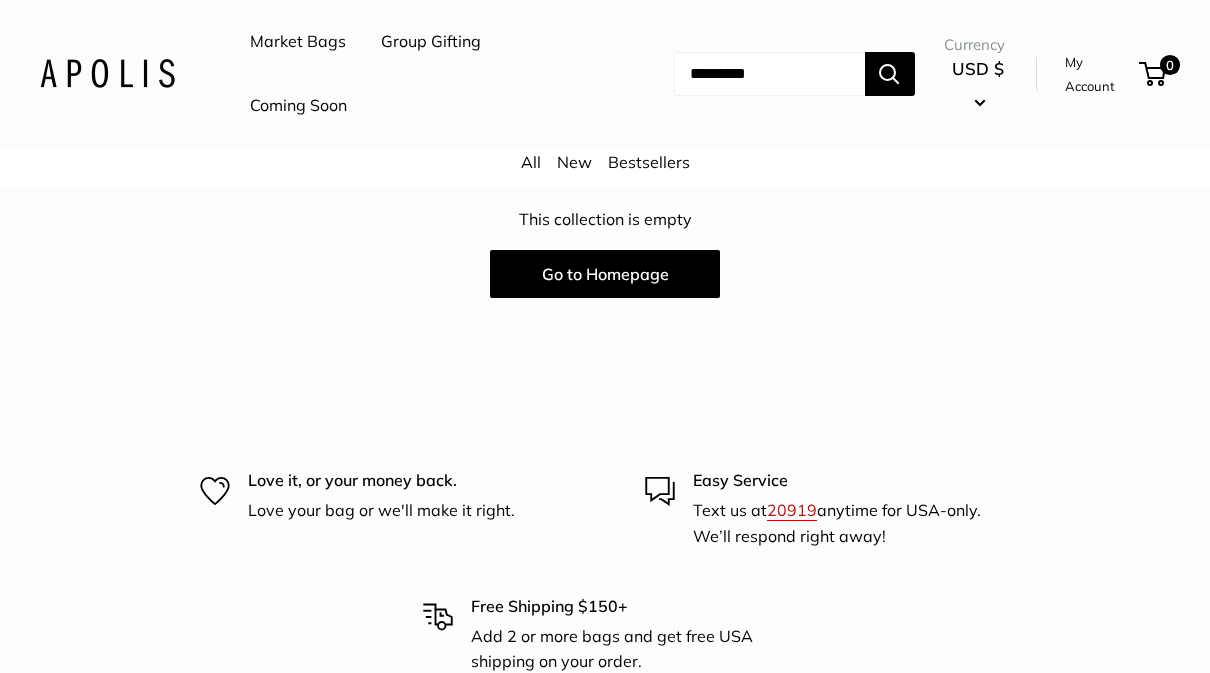 scroll, scrollTop: 86, scrollLeft: 0, axis: vertical 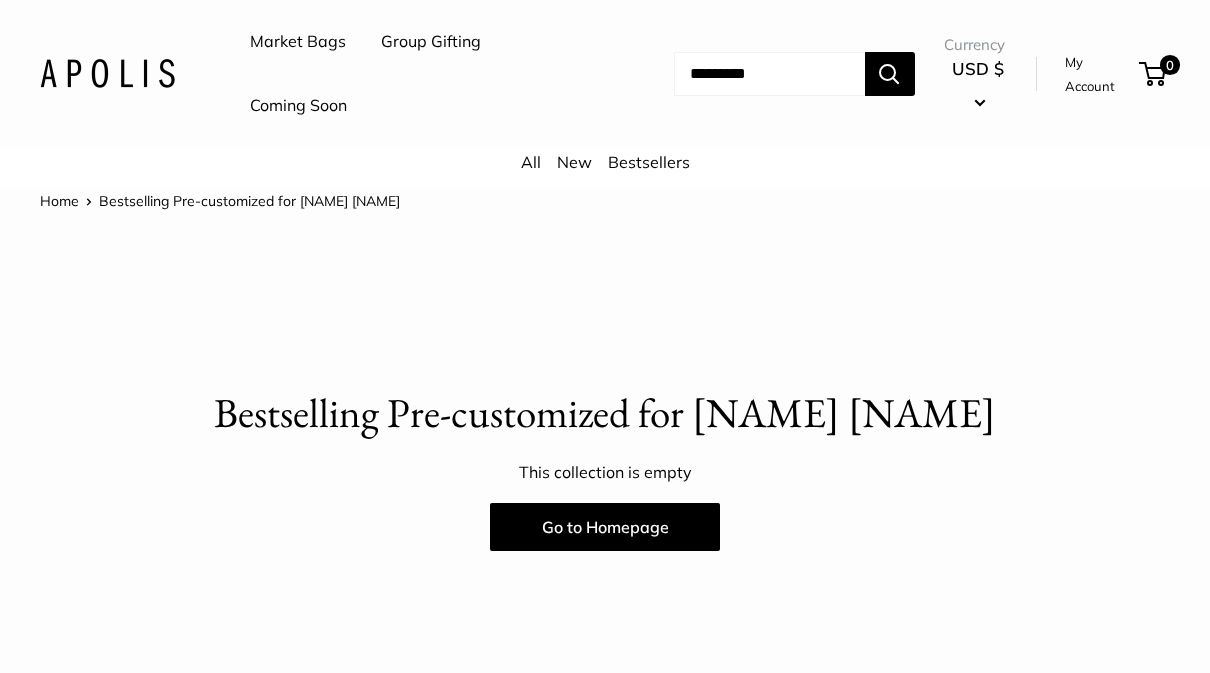 click on "Go to Homepage" at bounding box center [605, 527] 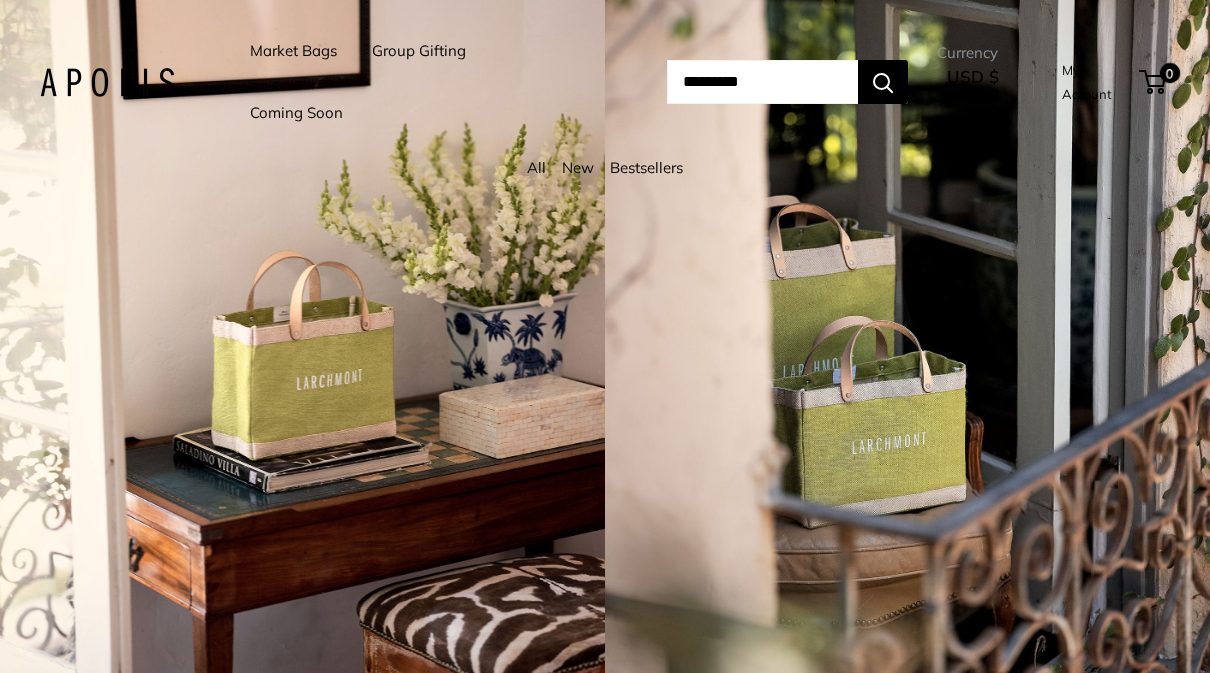scroll, scrollTop: 0, scrollLeft: 0, axis: both 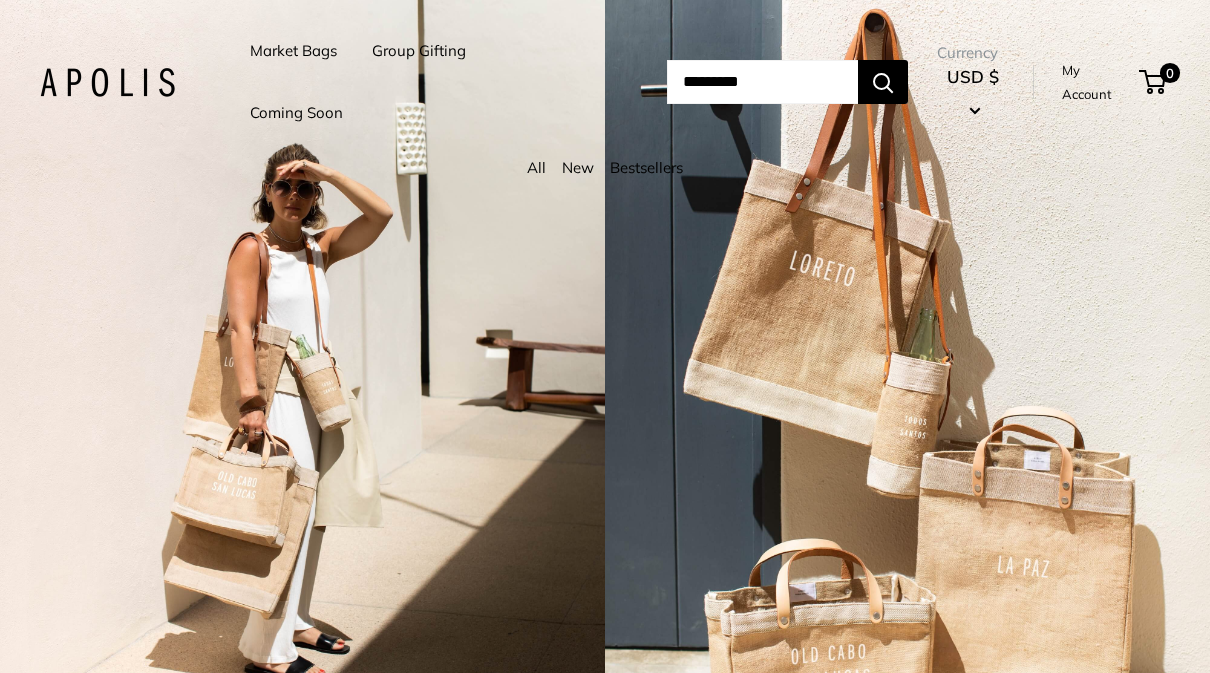 click on "Market Bags" at bounding box center (293, 51) 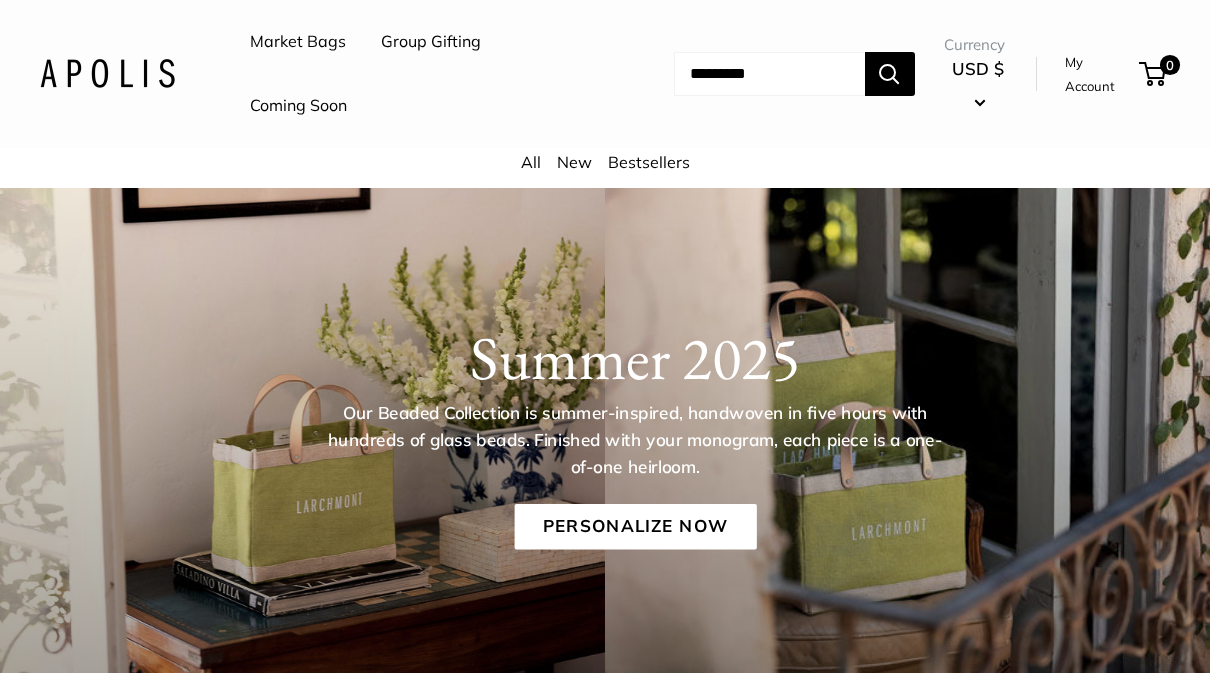 scroll, scrollTop: 0, scrollLeft: 0, axis: both 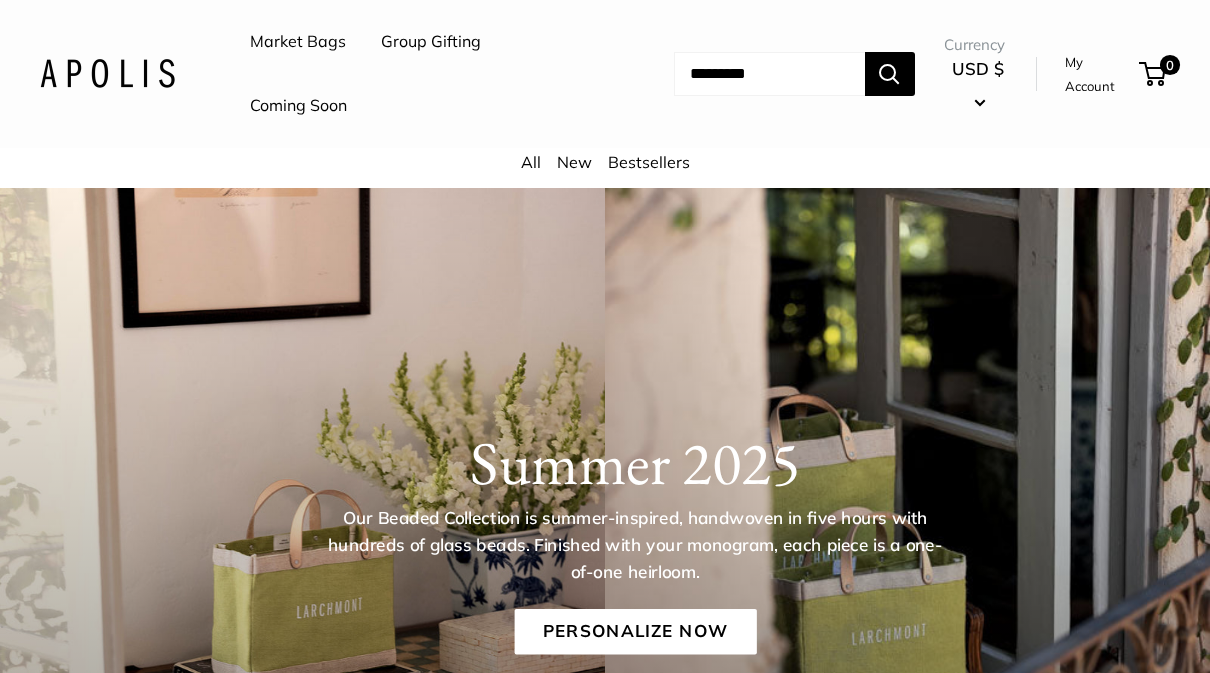 click on "Market Bags" at bounding box center (298, 42) 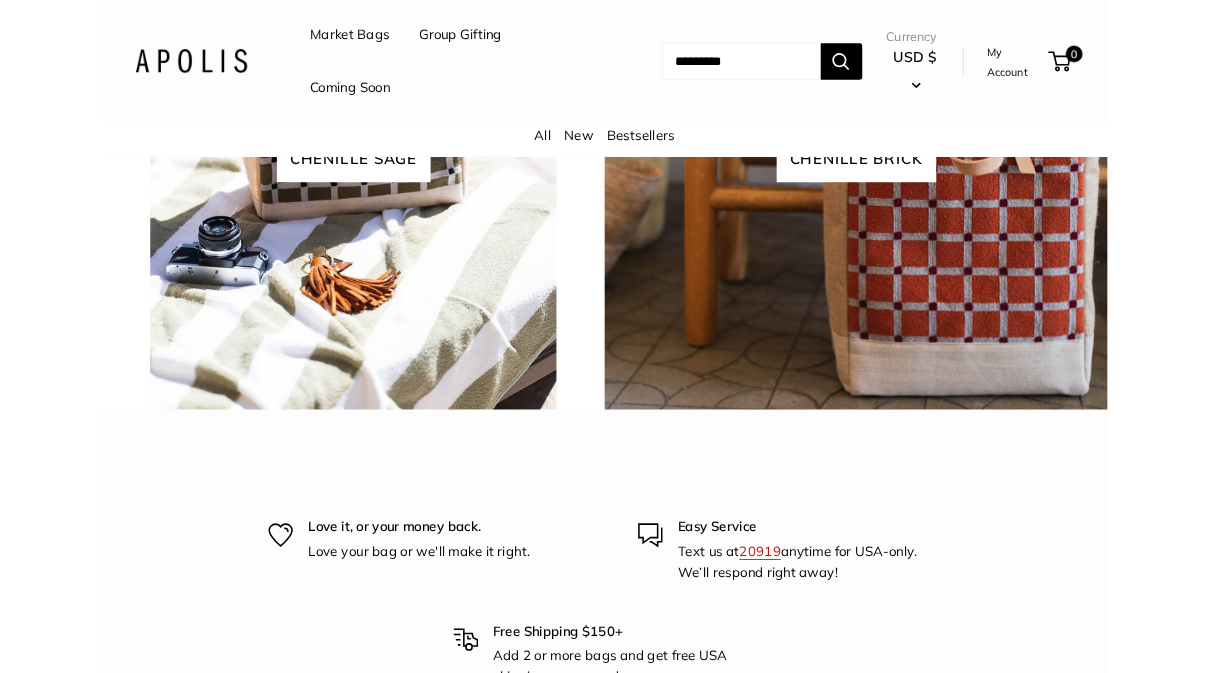 scroll, scrollTop: 4208, scrollLeft: 0, axis: vertical 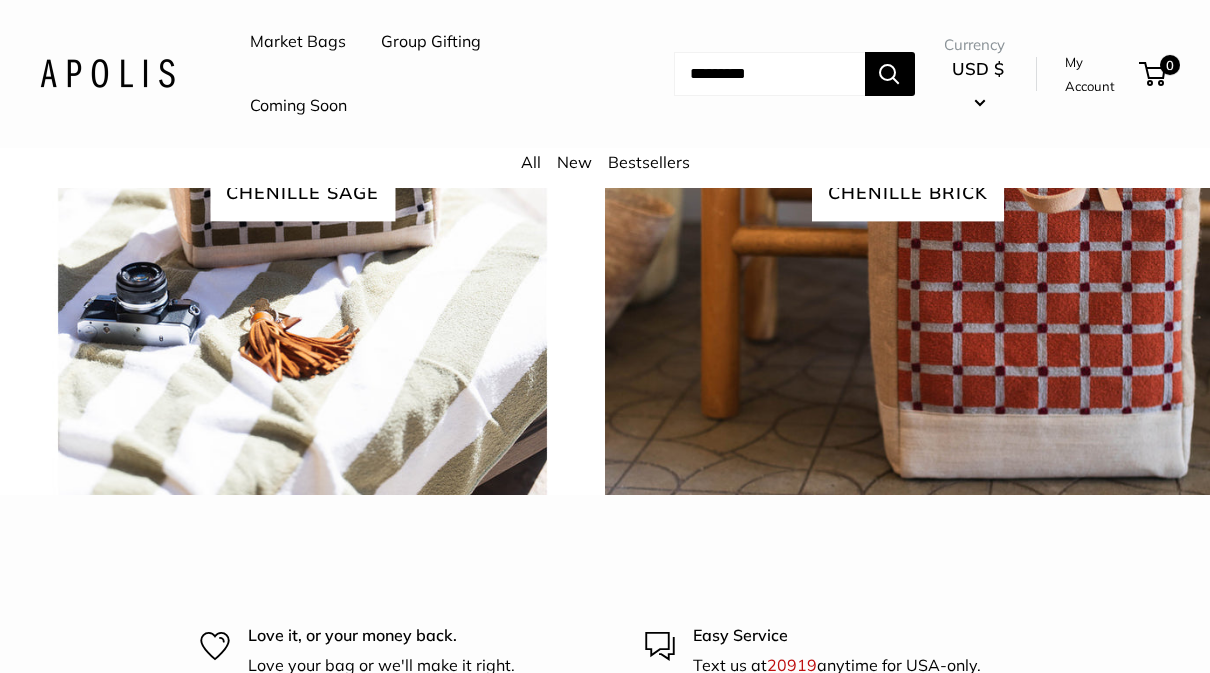 click on "View all" at bounding box center (641, -145) 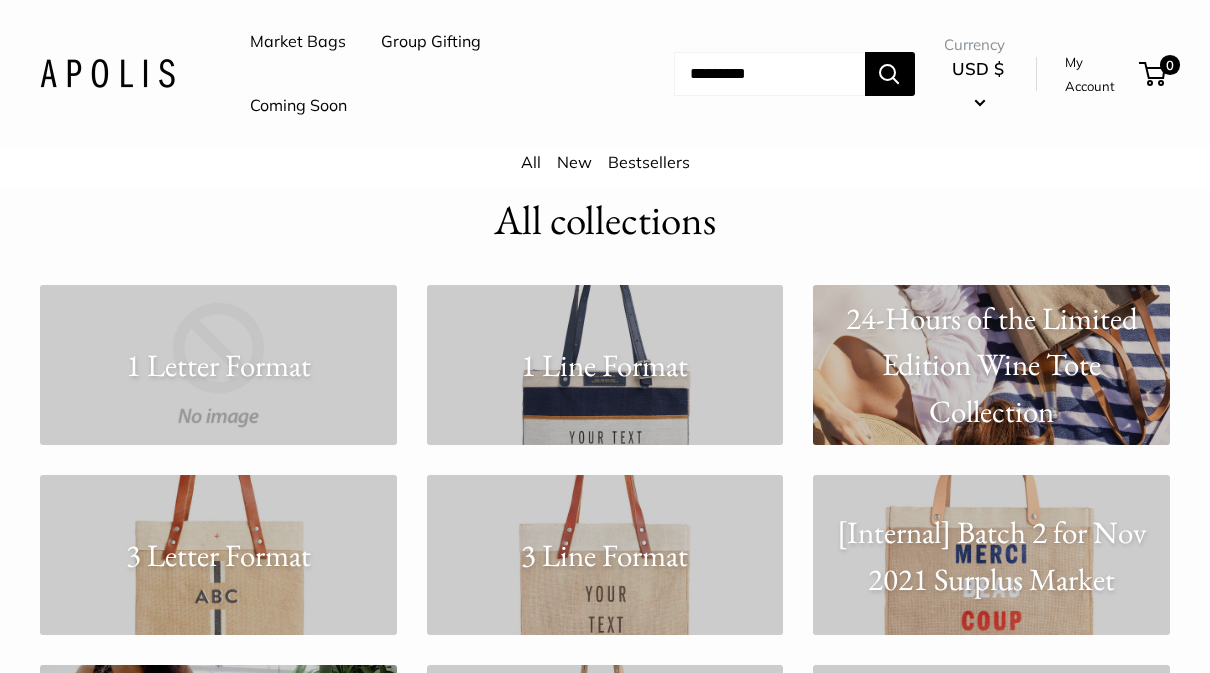 scroll, scrollTop: 0, scrollLeft: 0, axis: both 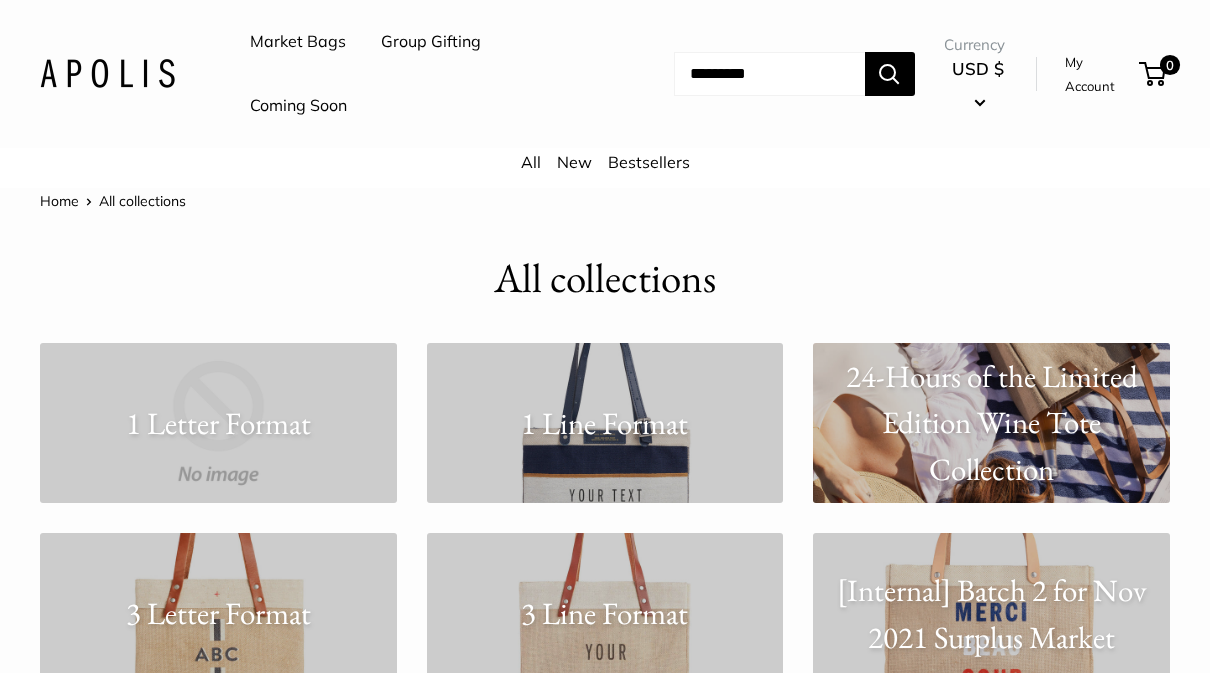 click on "24-Hours of the Limited Edition Wine Tote Collection" at bounding box center [991, 423] 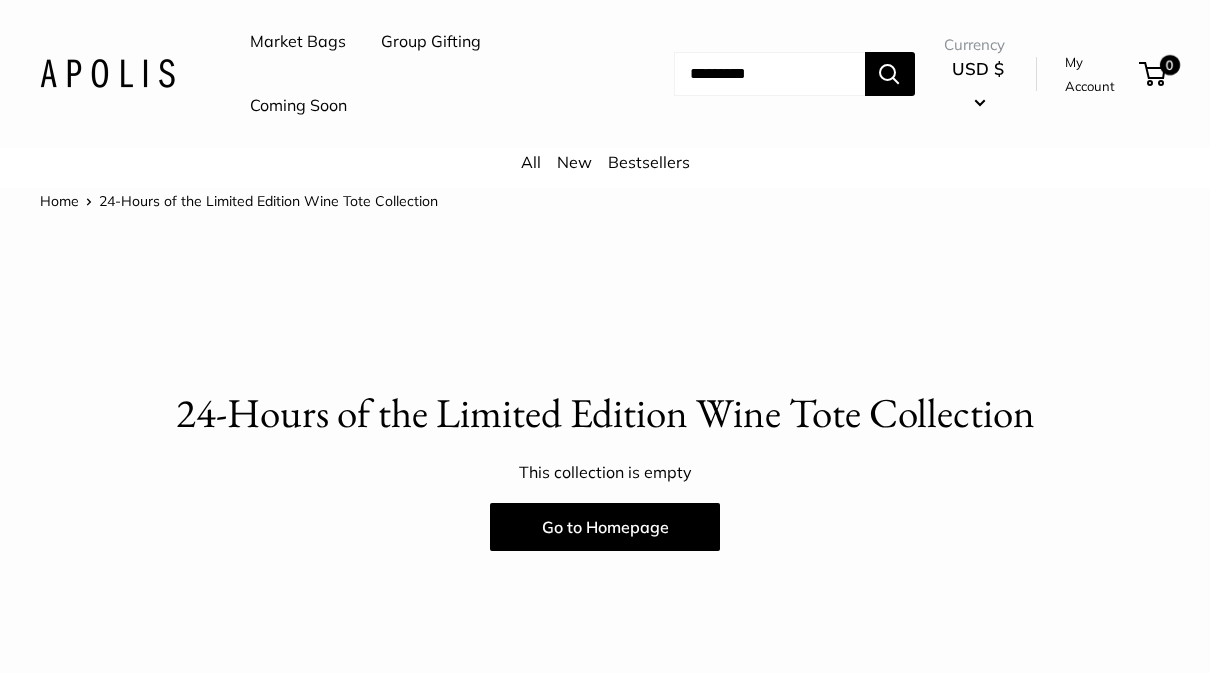 scroll, scrollTop: 0, scrollLeft: 0, axis: both 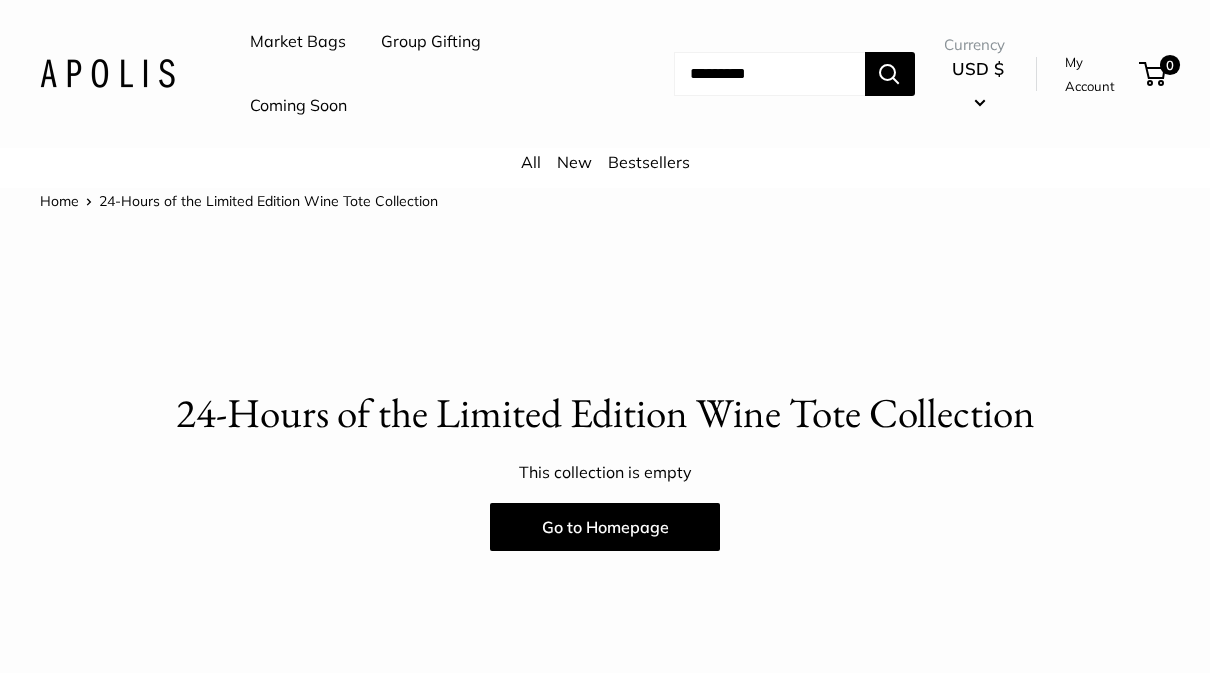 click on "All" at bounding box center (531, 162) 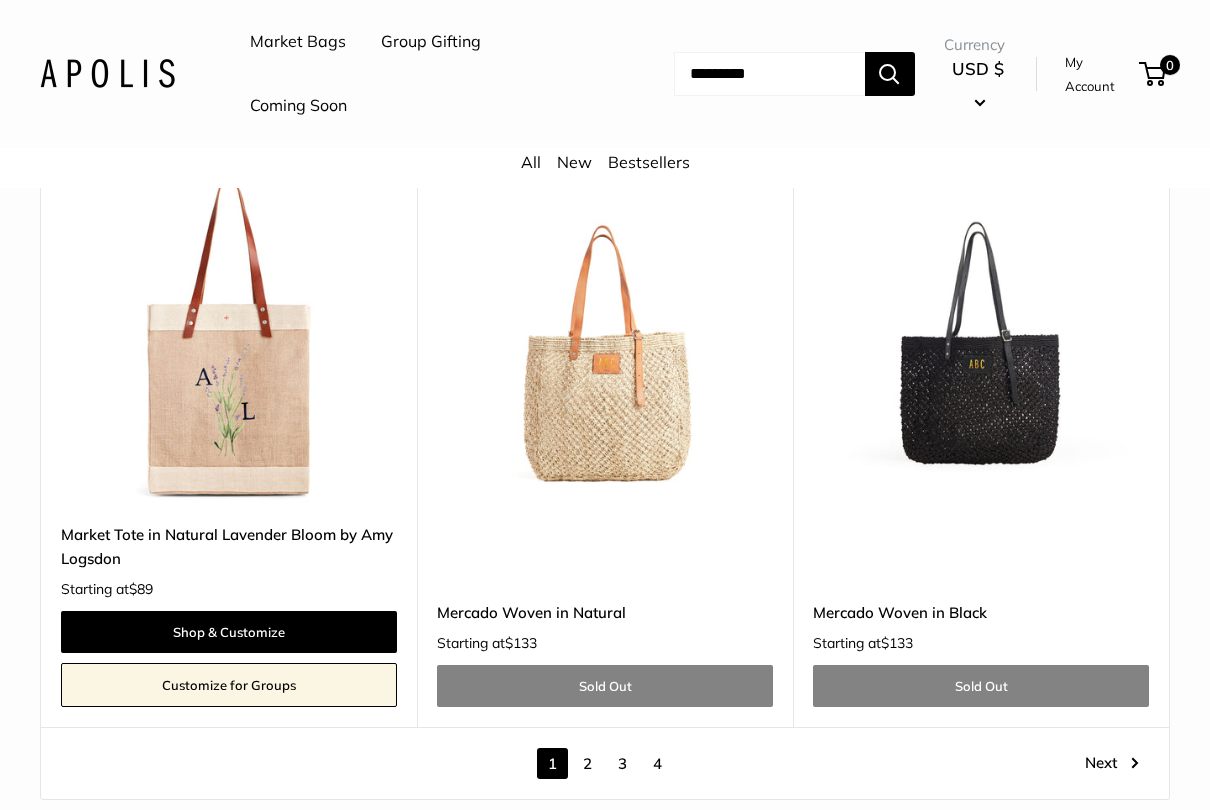 scroll, scrollTop: 10045, scrollLeft: 0, axis: vertical 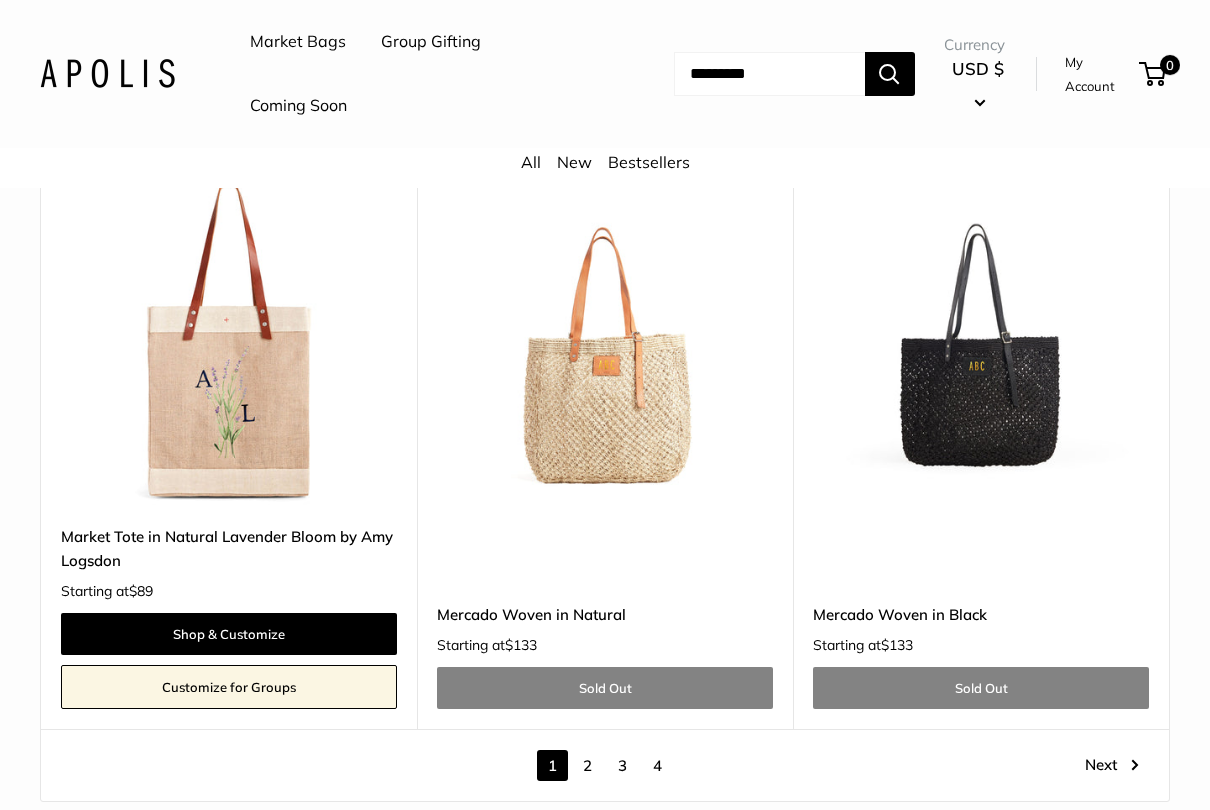 click on "2" at bounding box center [587, 766] 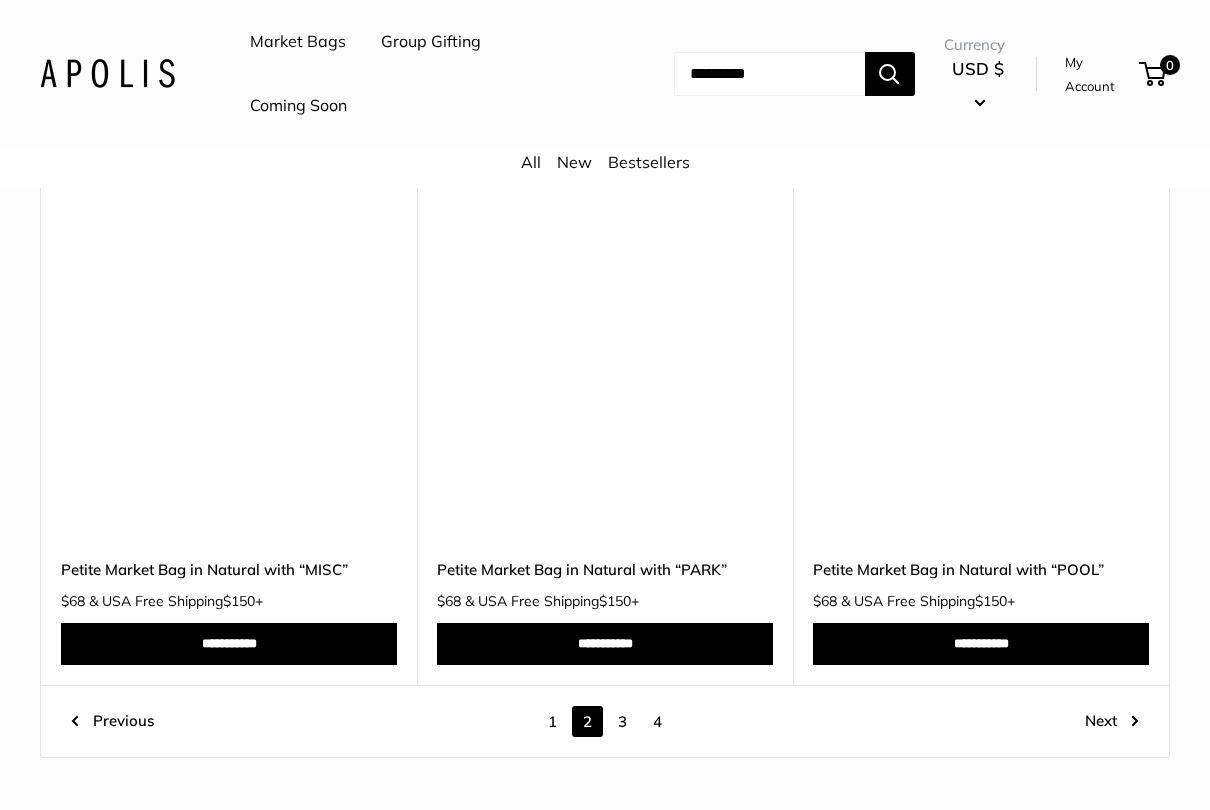 scroll, scrollTop: 9351, scrollLeft: 0, axis: vertical 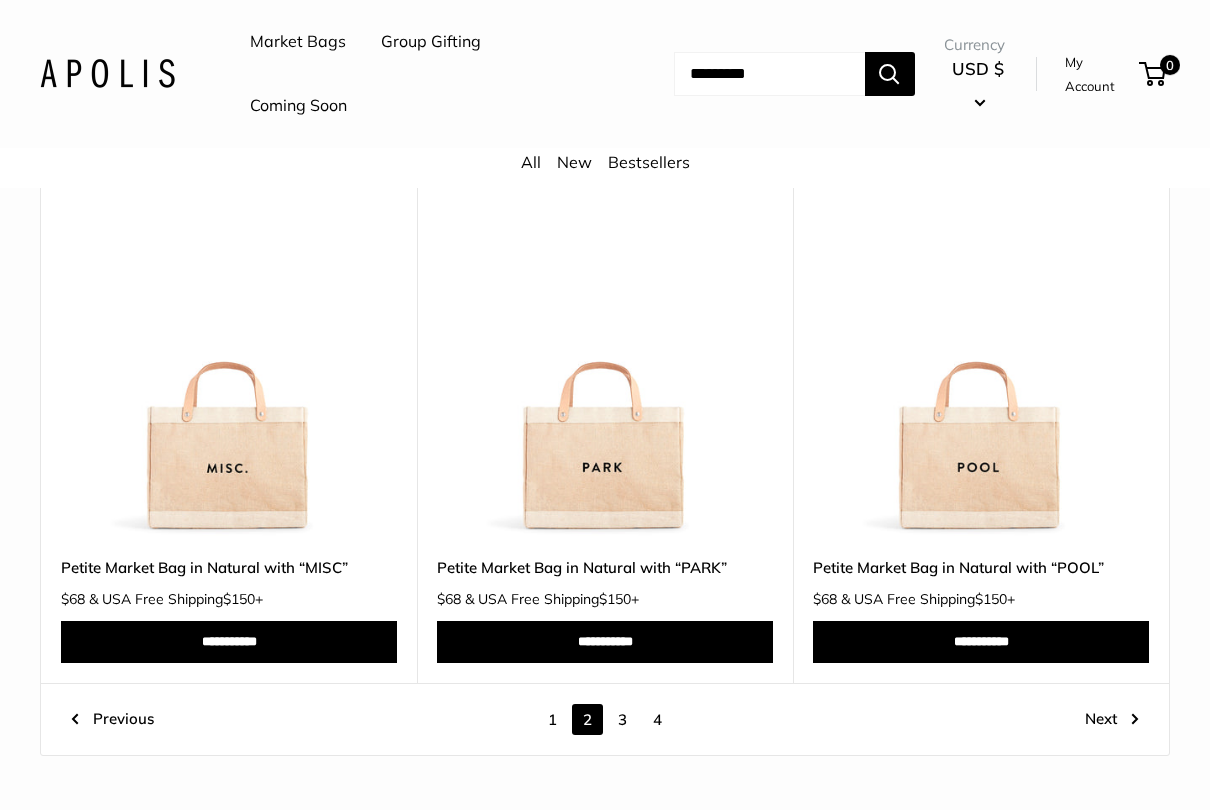 click on "3" at bounding box center (622, 719) 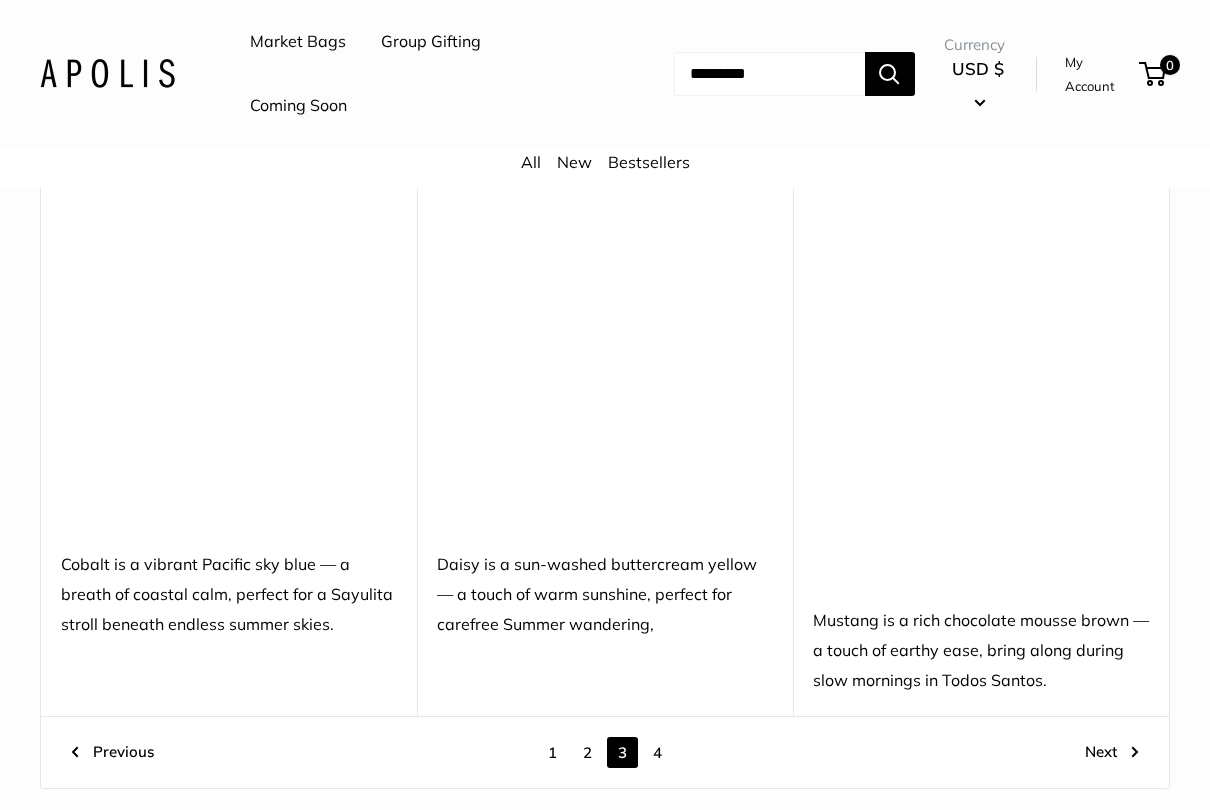 scroll, scrollTop: 9737, scrollLeft: 0, axis: vertical 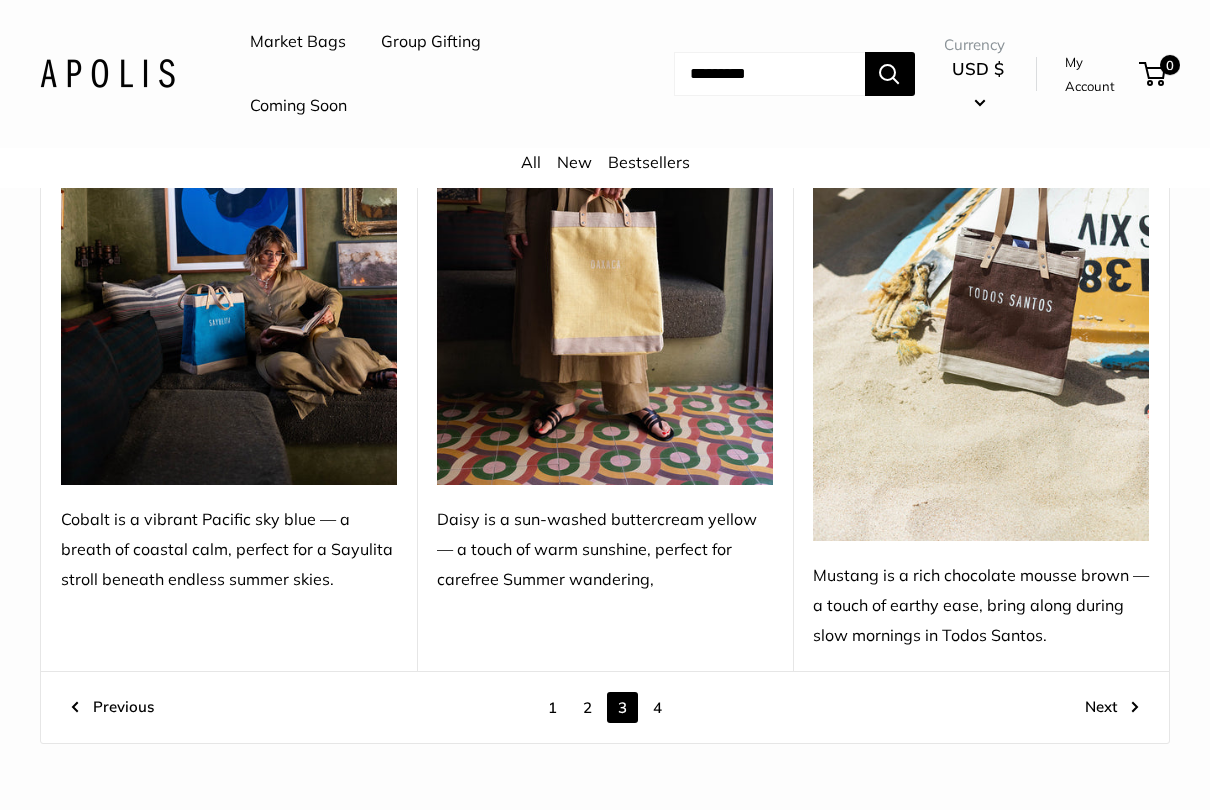 click on "4" at bounding box center [657, 707] 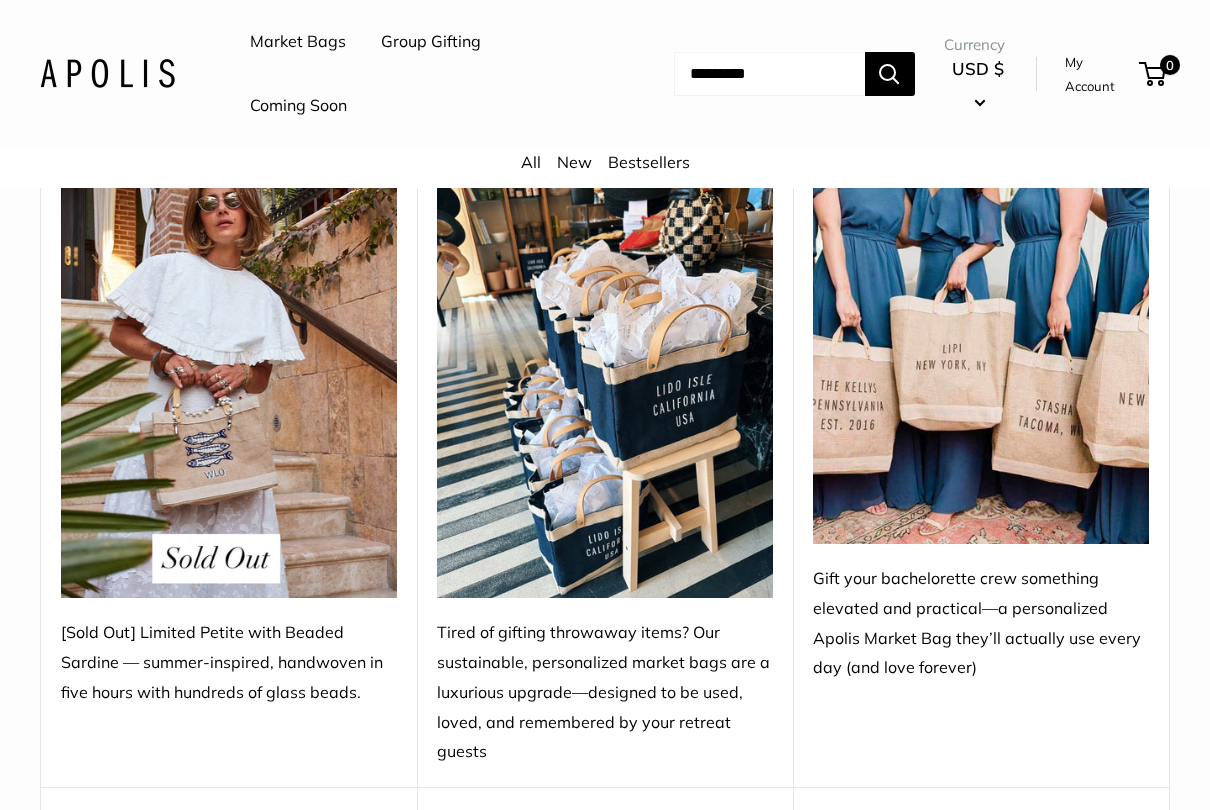 scroll, scrollTop: 288, scrollLeft: 0, axis: vertical 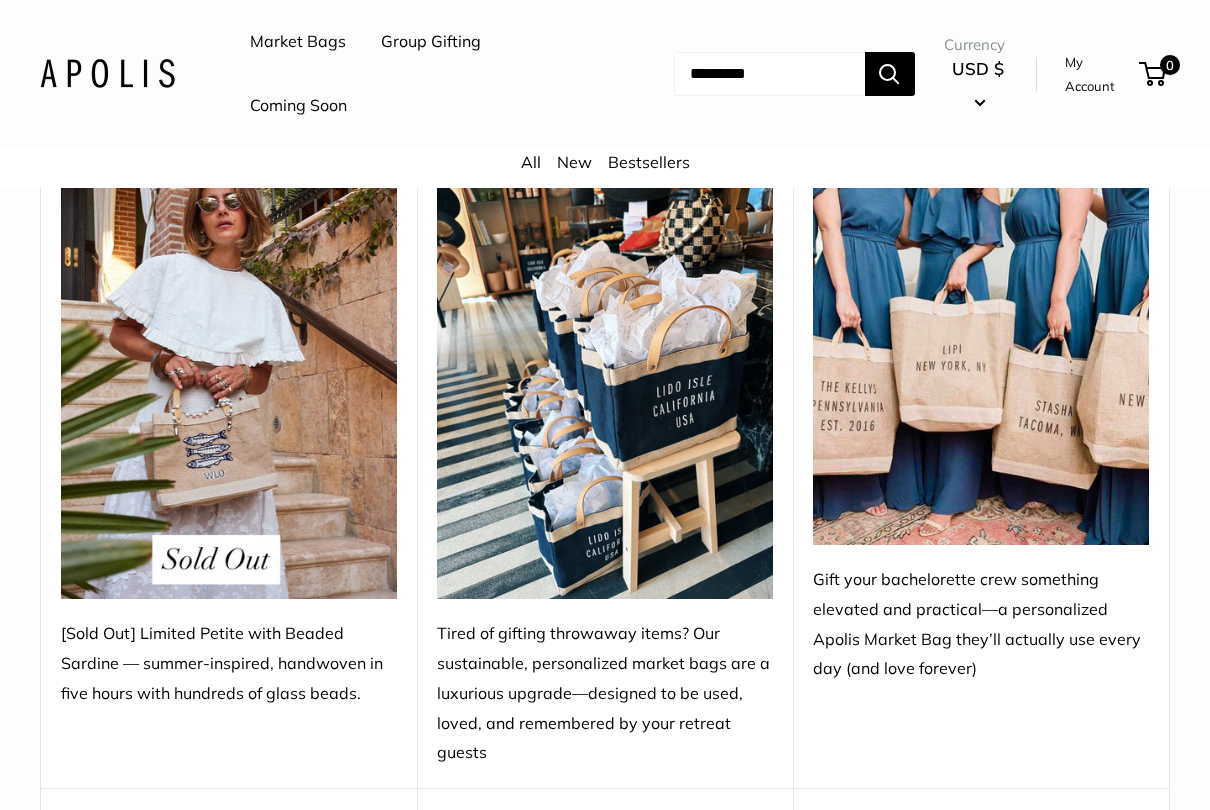 click at bounding box center (605, 375) 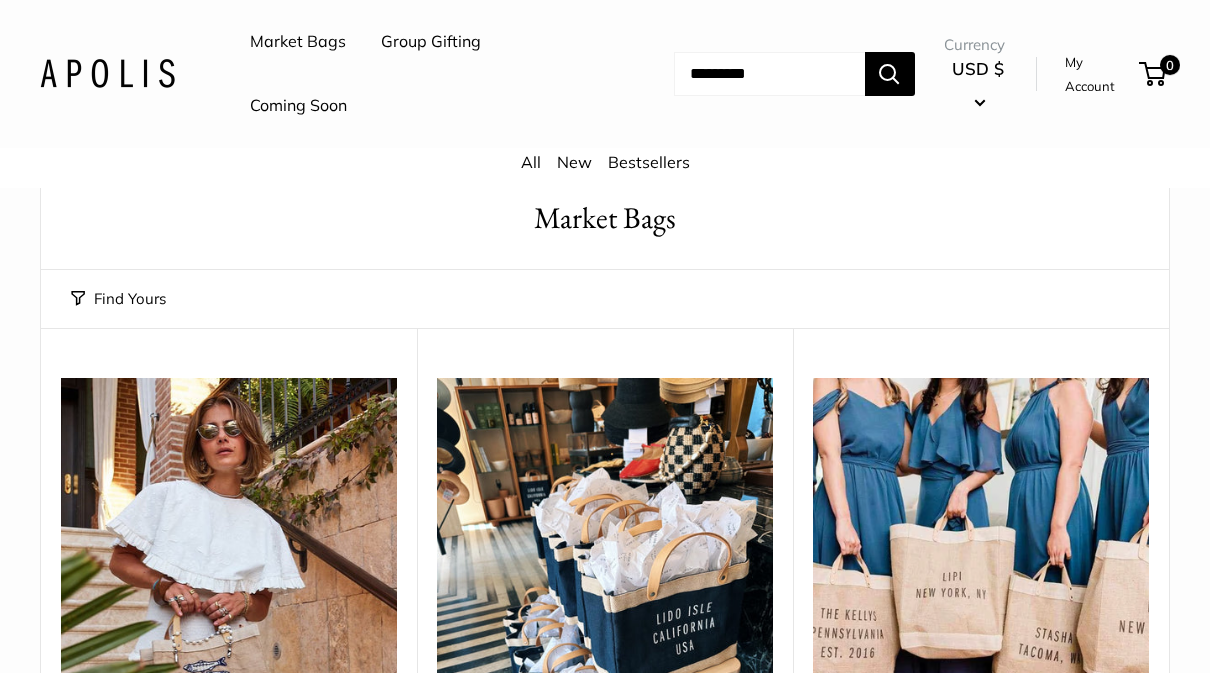 scroll, scrollTop: 0, scrollLeft: 0, axis: both 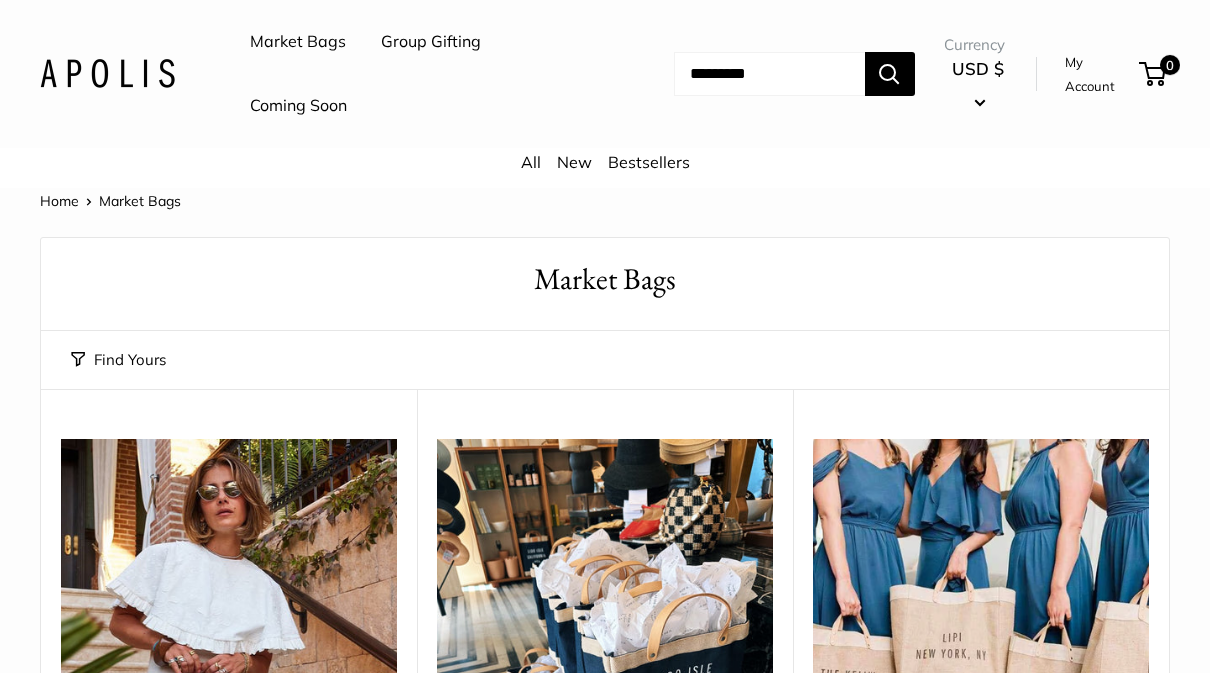 click on "Group Gifting" at bounding box center (431, 42) 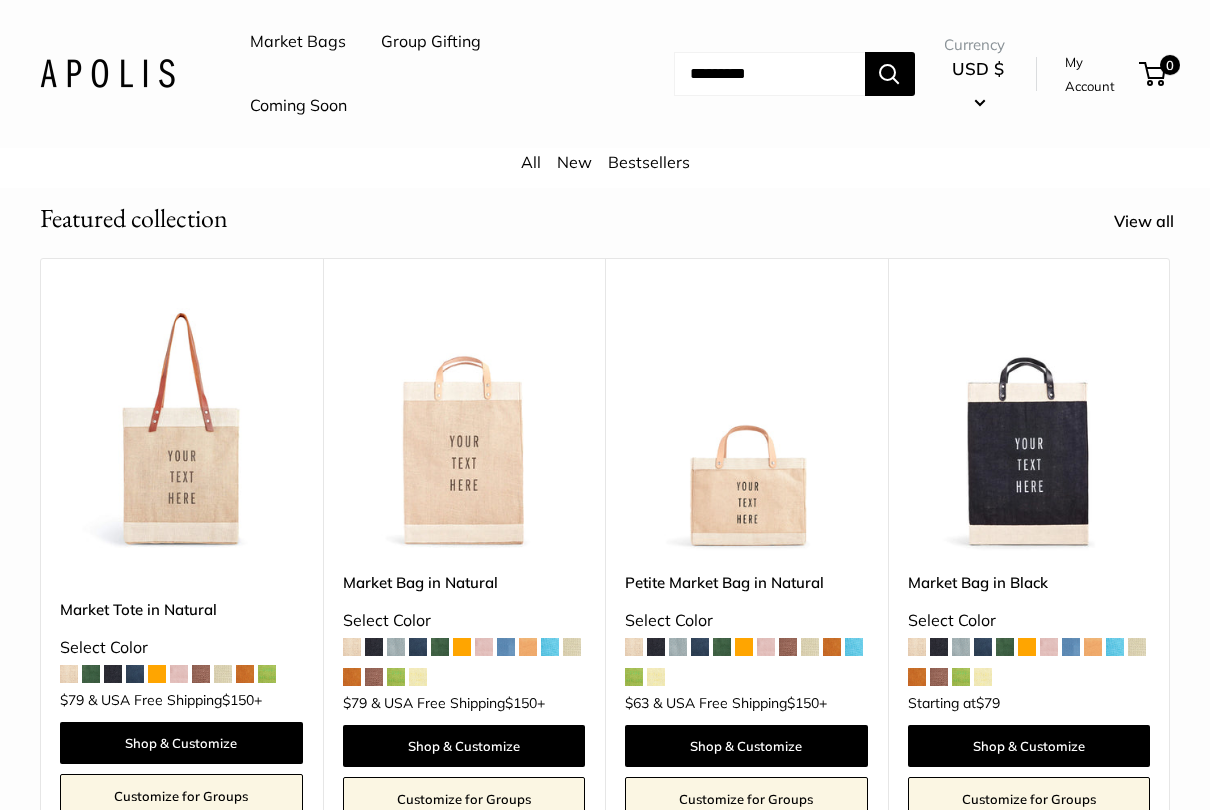 scroll, scrollTop: 394, scrollLeft: 0, axis: vertical 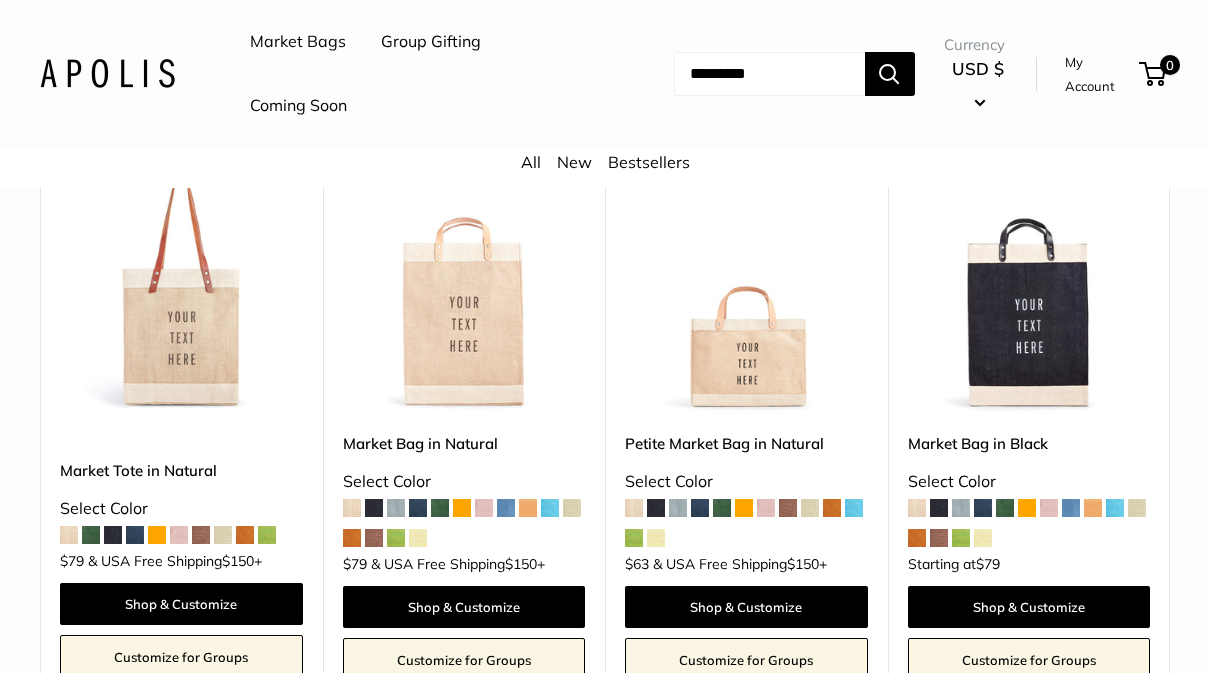click on "Customize for Groups" at bounding box center (181, 657) 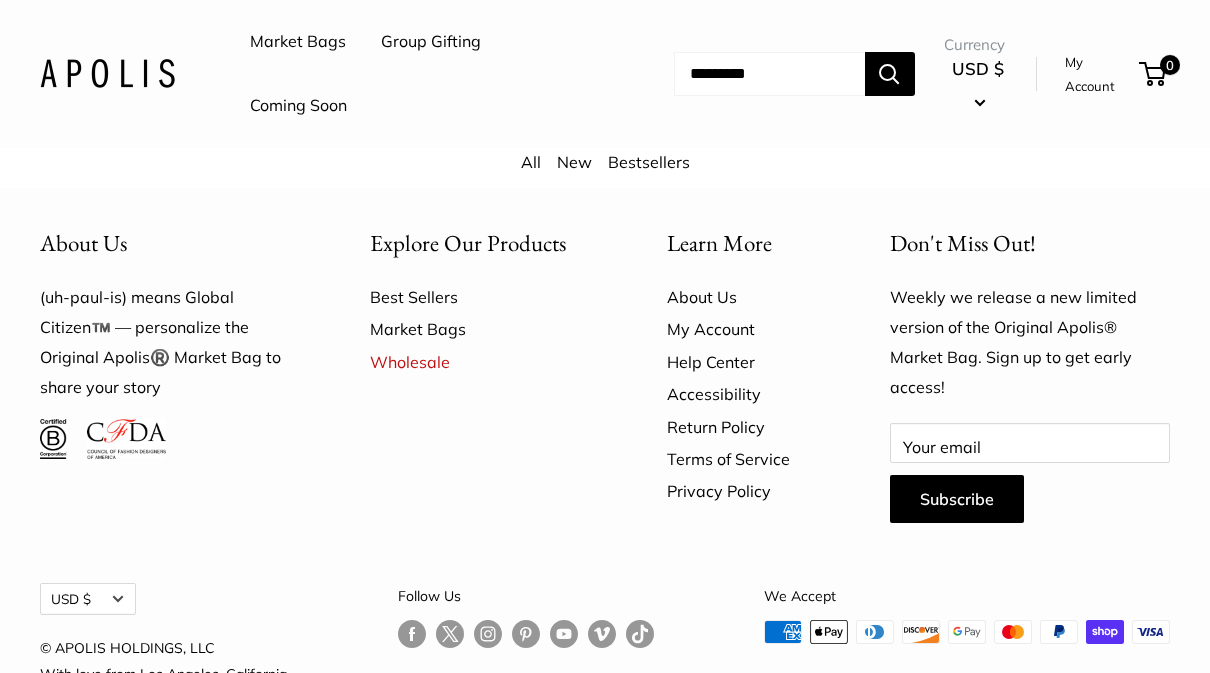 scroll, scrollTop: 1417, scrollLeft: 0, axis: vertical 